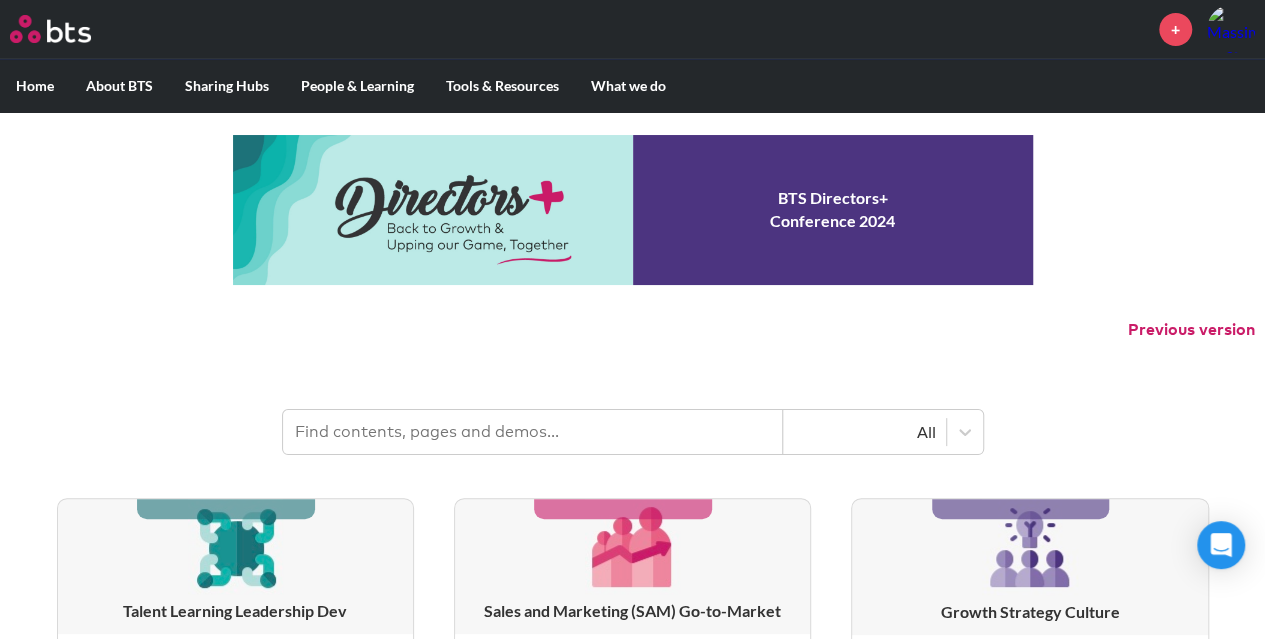 scroll, scrollTop: 0, scrollLeft: 0, axis: both 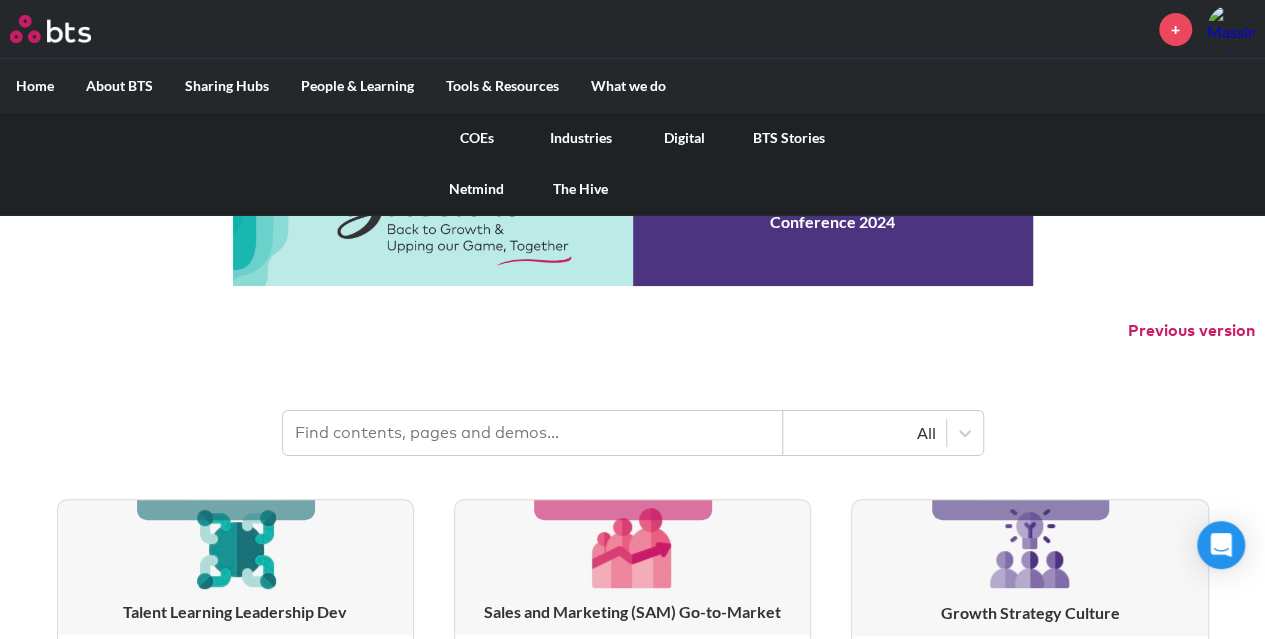 click on "COEs" at bounding box center (477, 138) 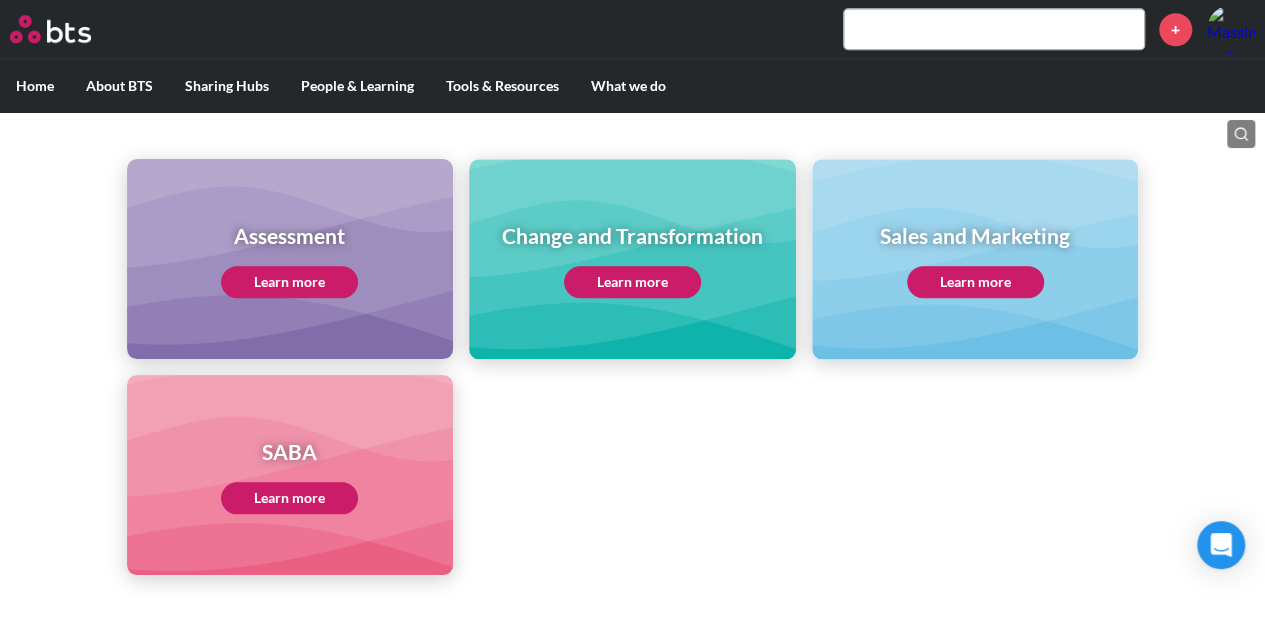 scroll, scrollTop: 840, scrollLeft: 0, axis: vertical 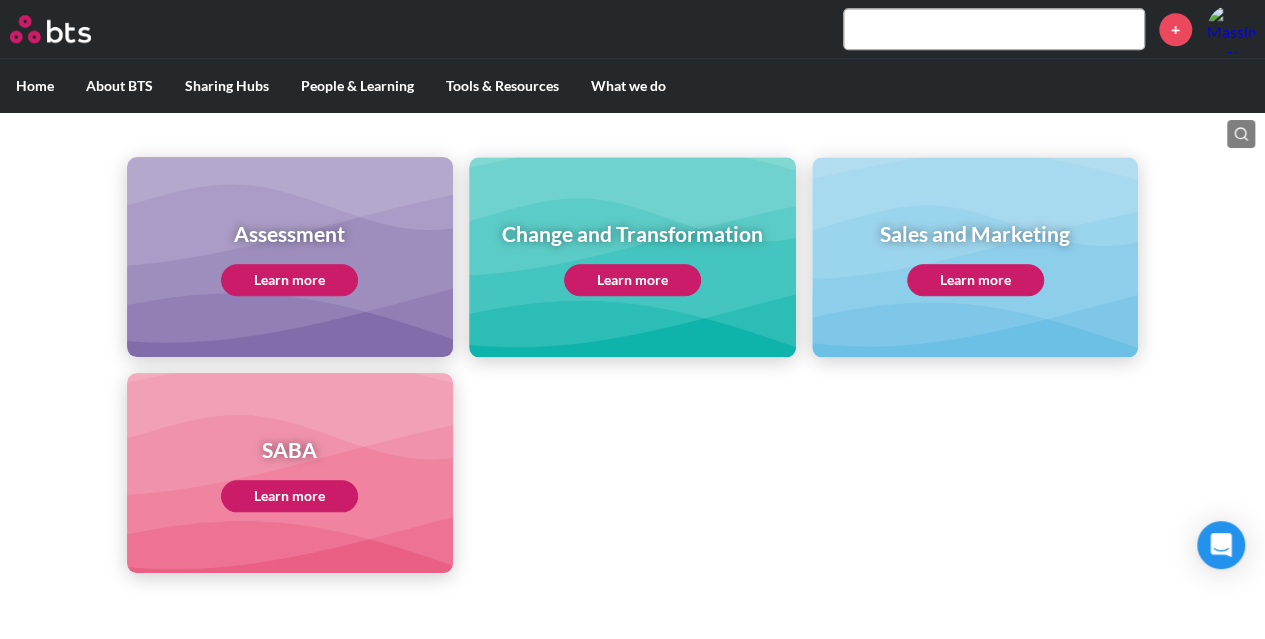 click on "Learn more" at bounding box center [289, 280] 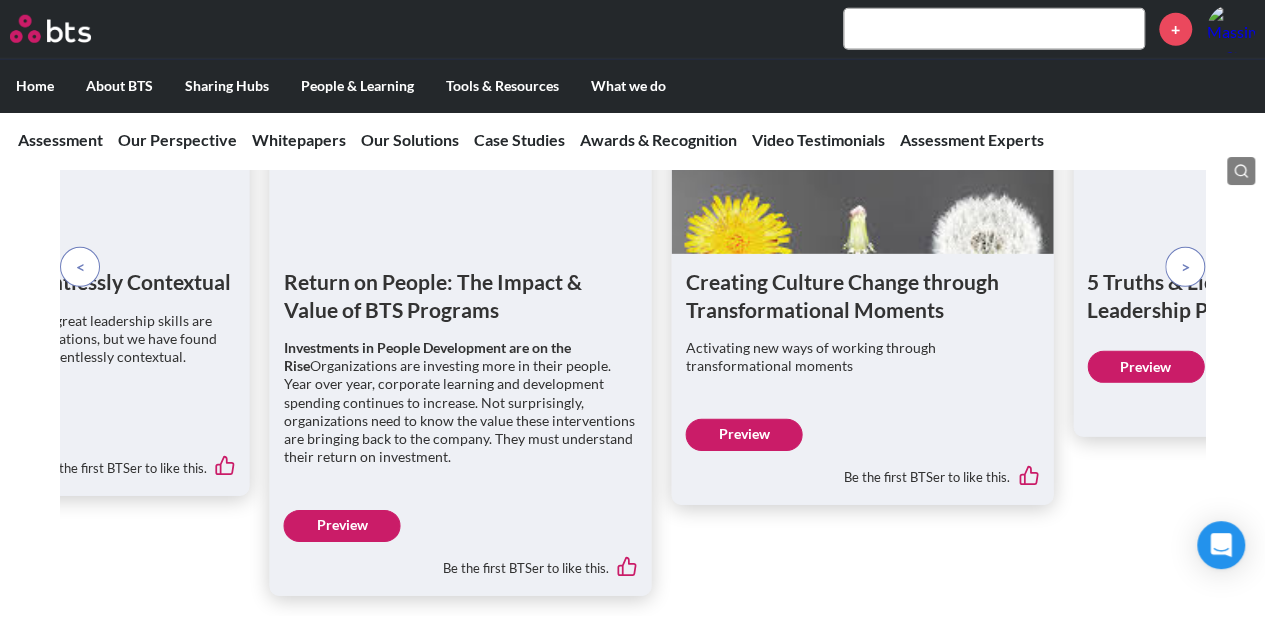 scroll, scrollTop: 2880, scrollLeft: 0, axis: vertical 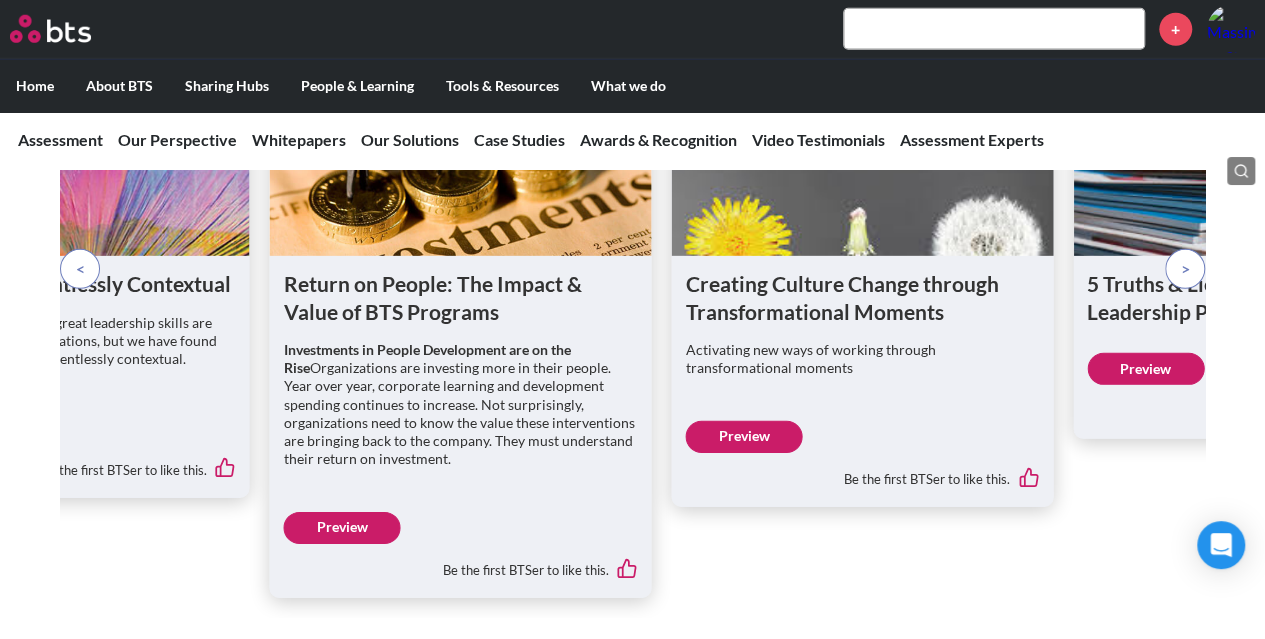 click at bounding box center [80, 269] 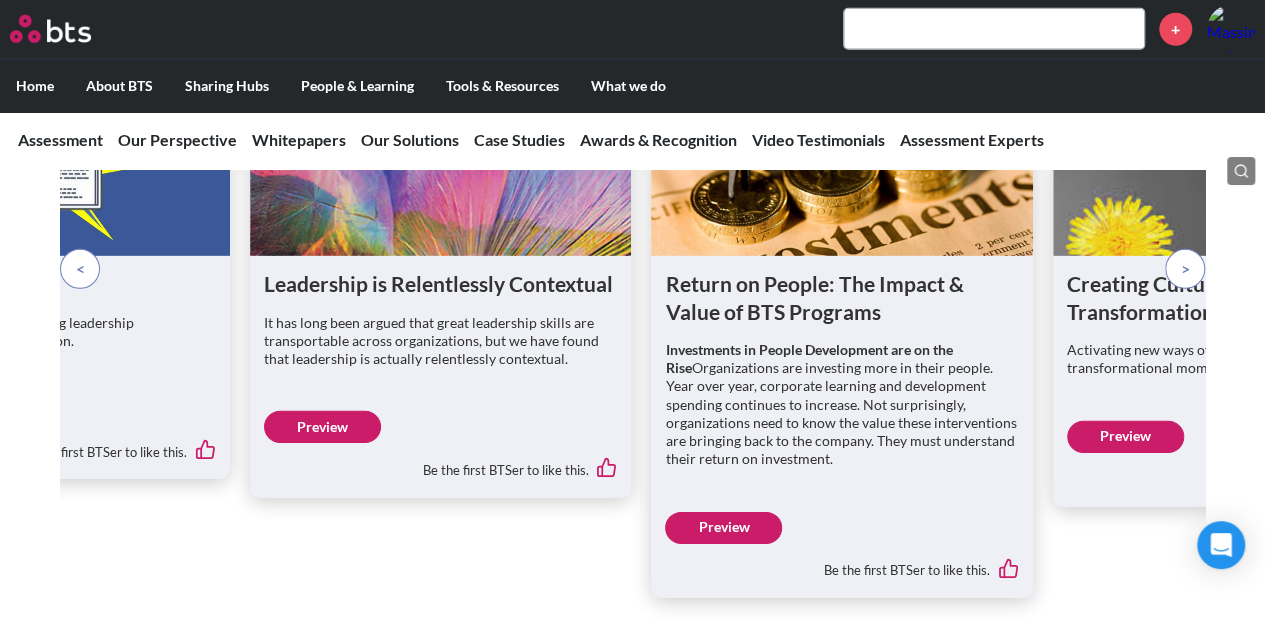 click at bounding box center (80, 269) 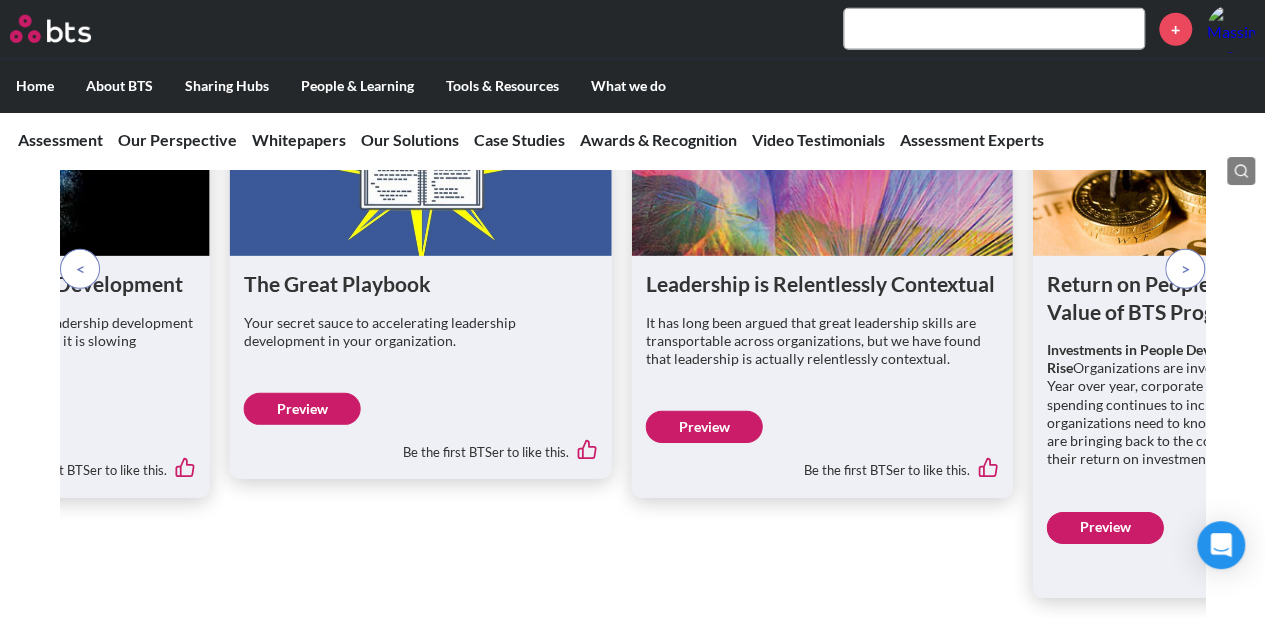 click at bounding box center (80, 269) 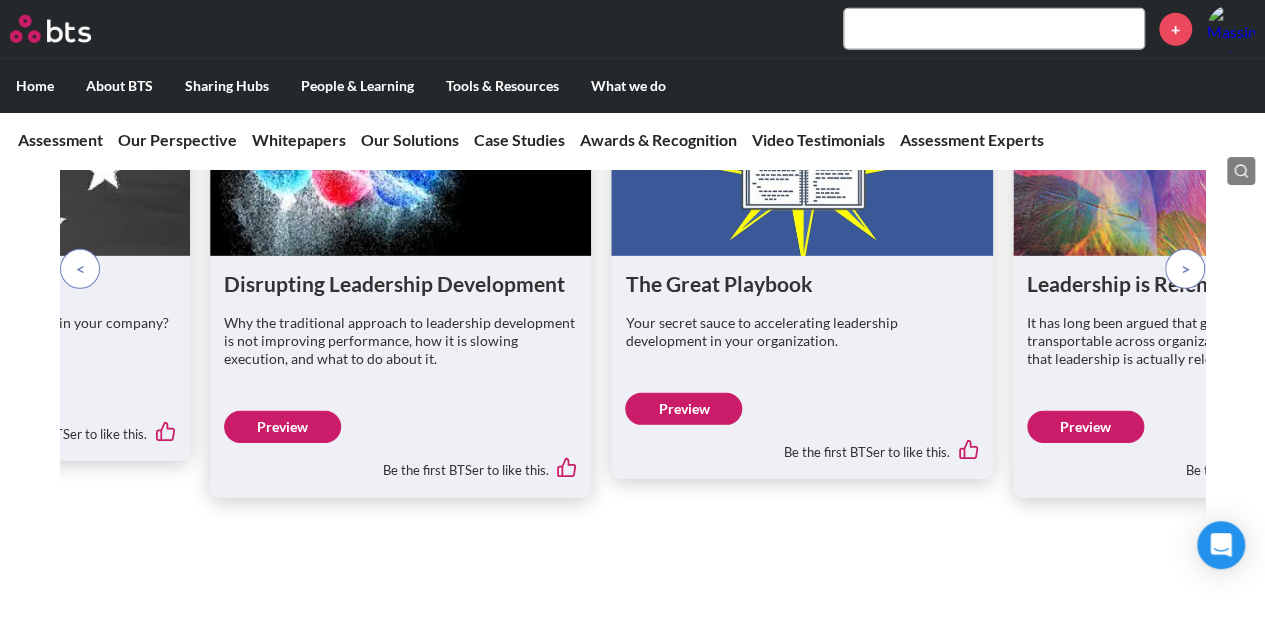 click at bounding box center [80, 269] 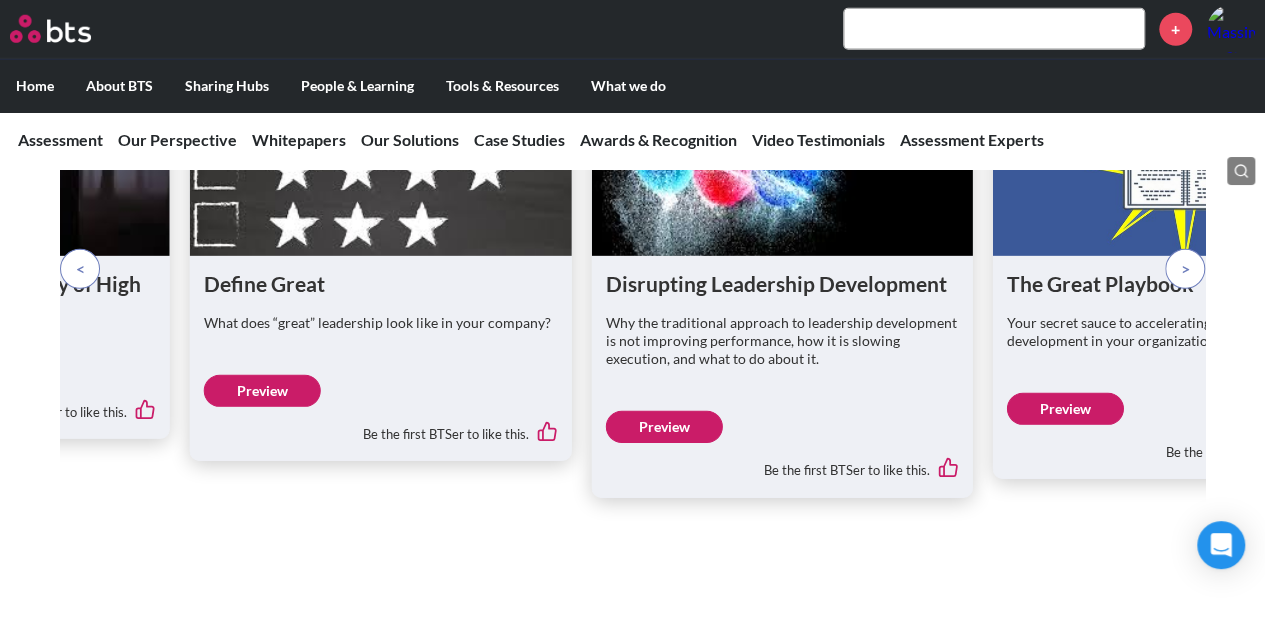 click at bounding box center [80, 269] 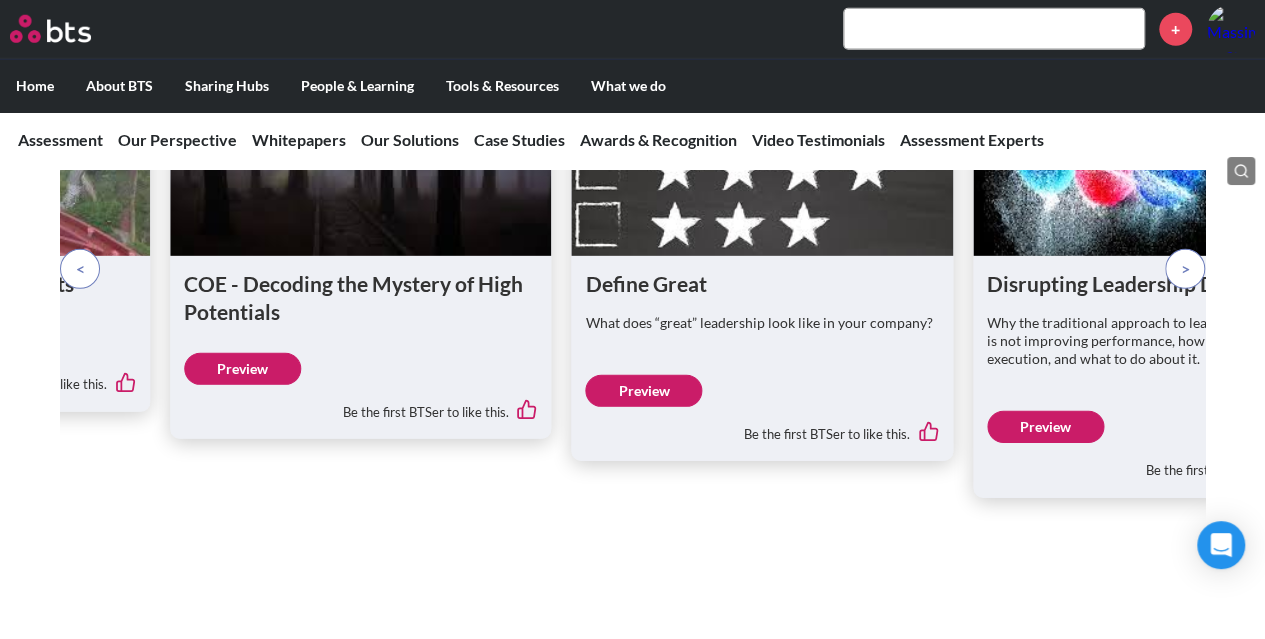 click at bounding box center (80, 269) 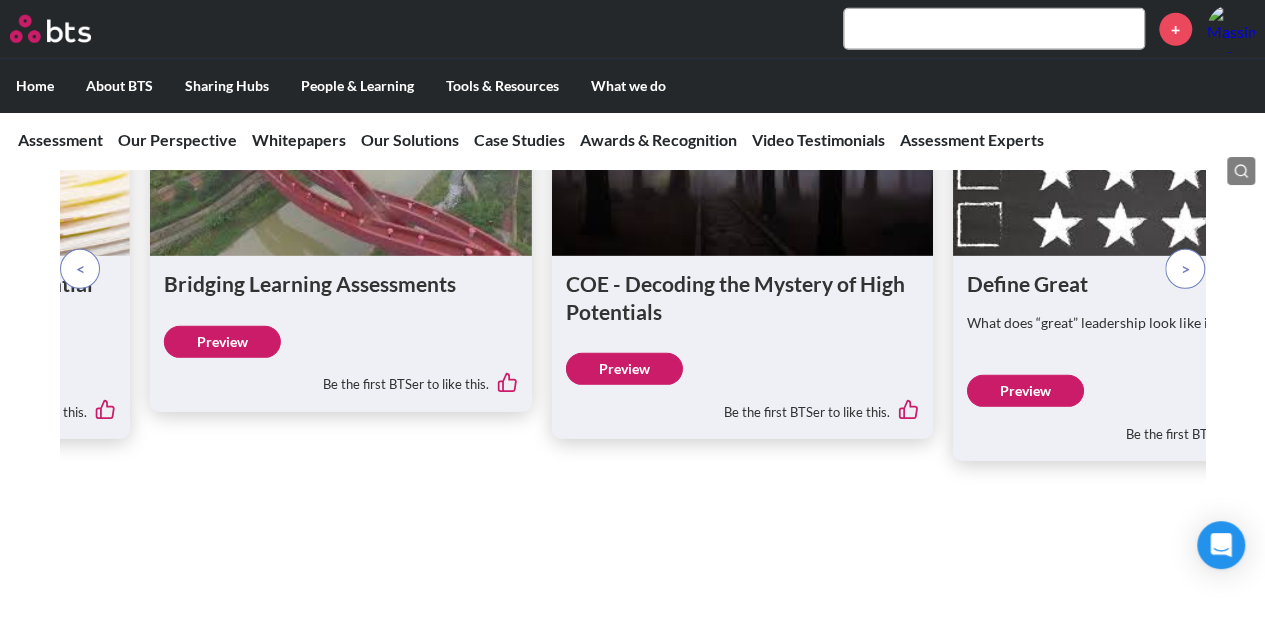 click at bounding box center [80, 269] 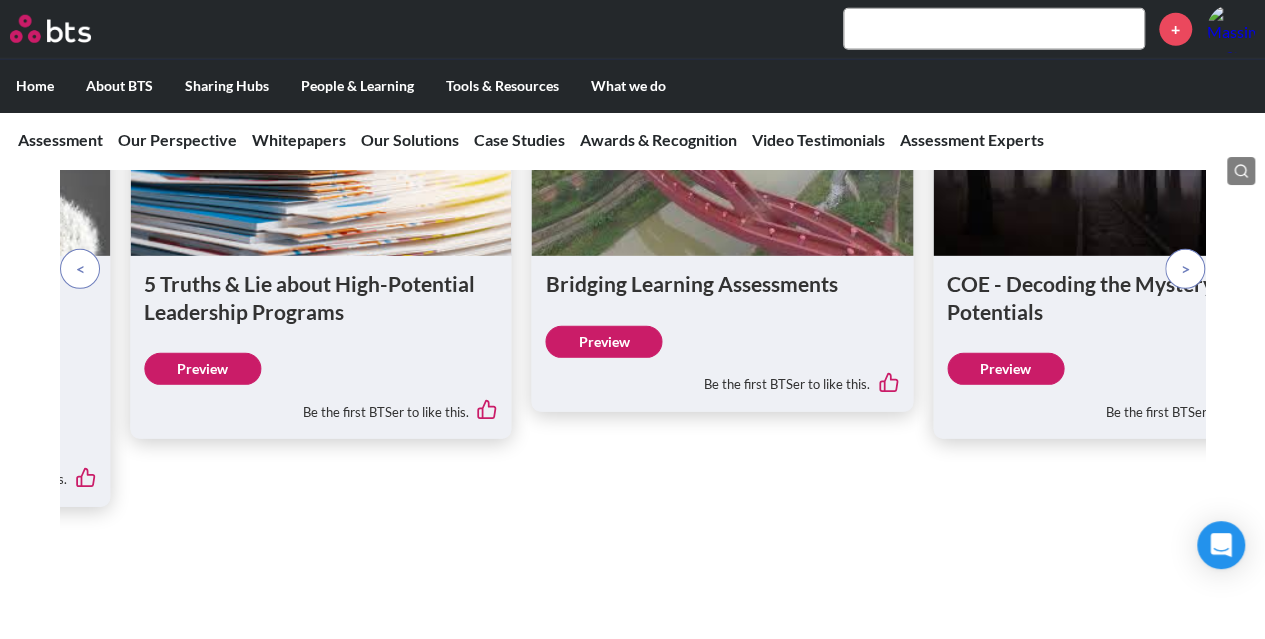 click at bounding box center (80, 269) 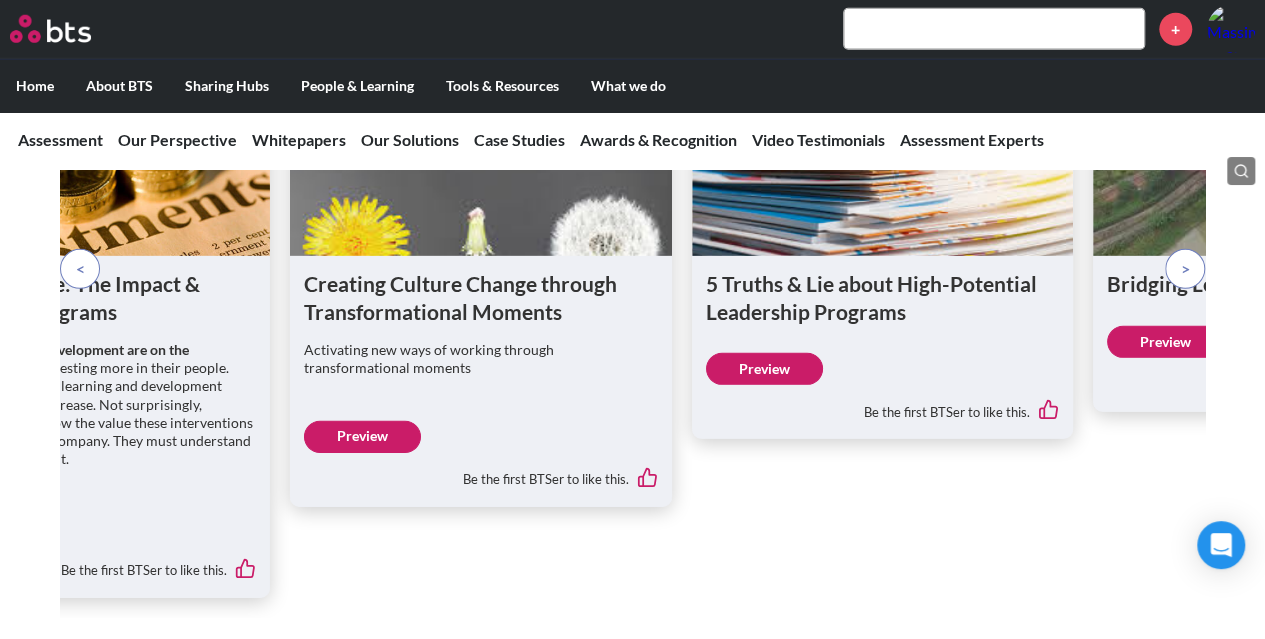 click at bounding box center (80, 269) 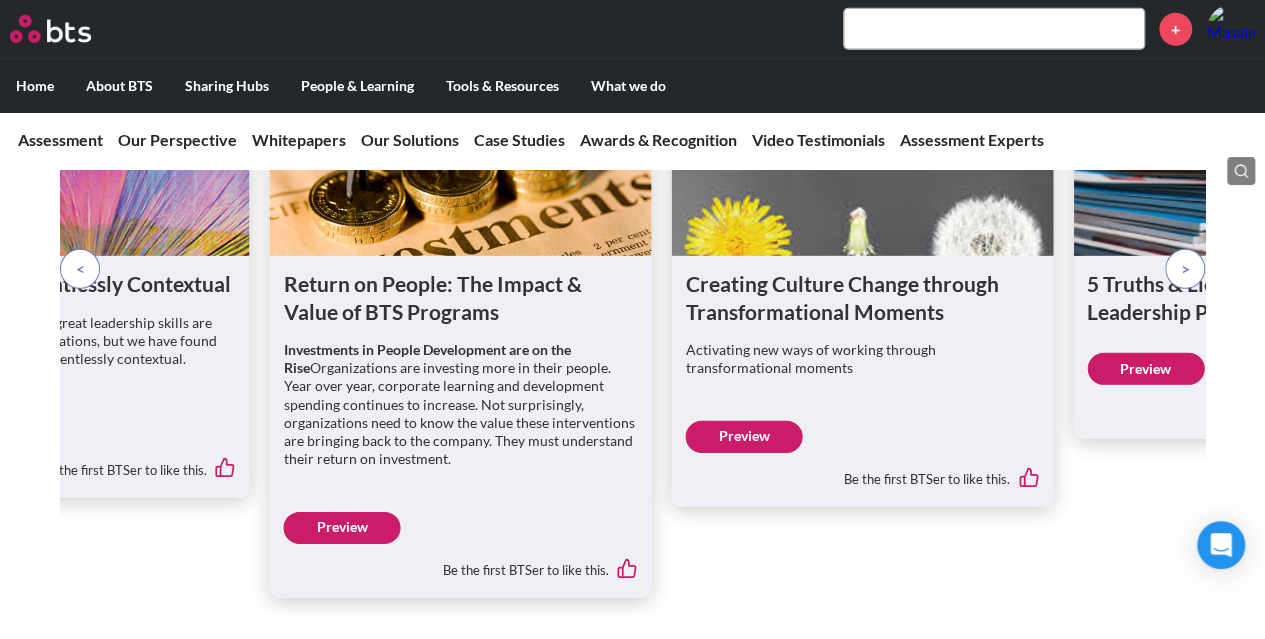 click at bounding box center [80, 269] 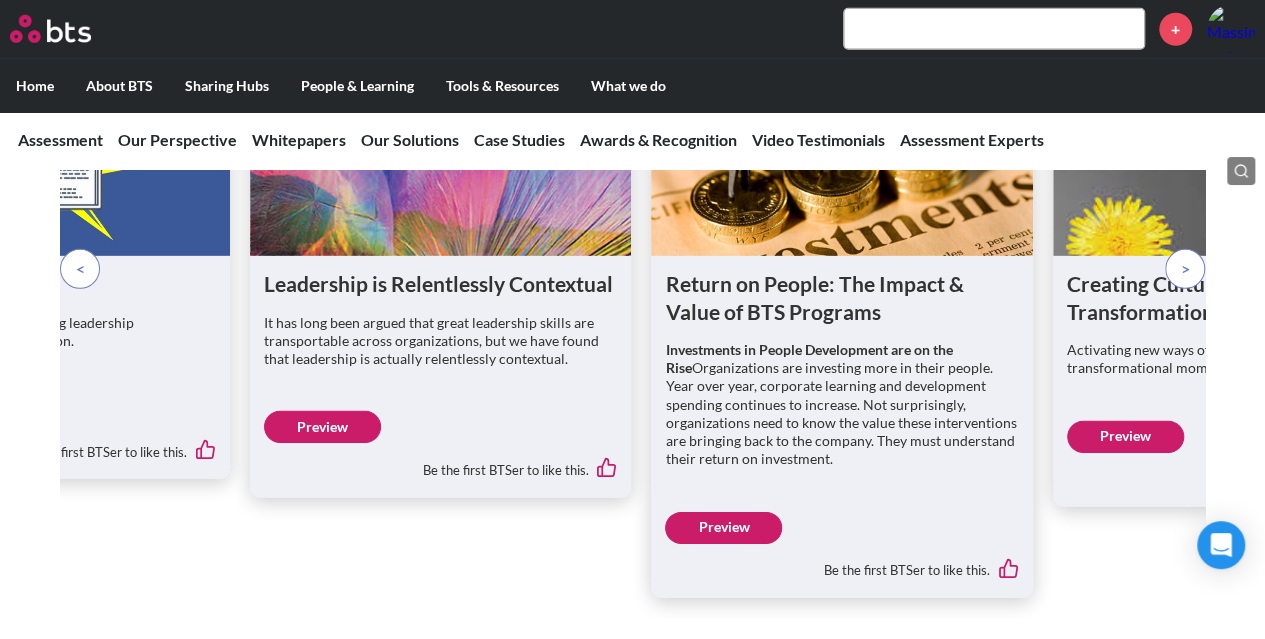 click at bounding box center (80, 269) 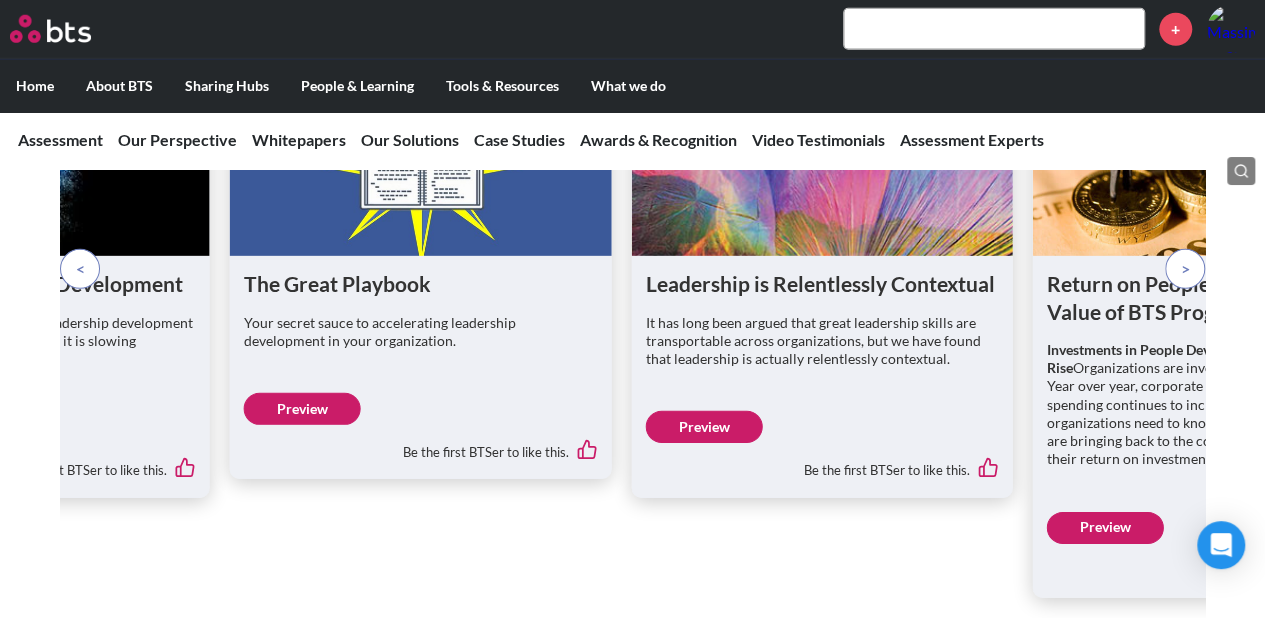 click at bounding box center [80, 269] 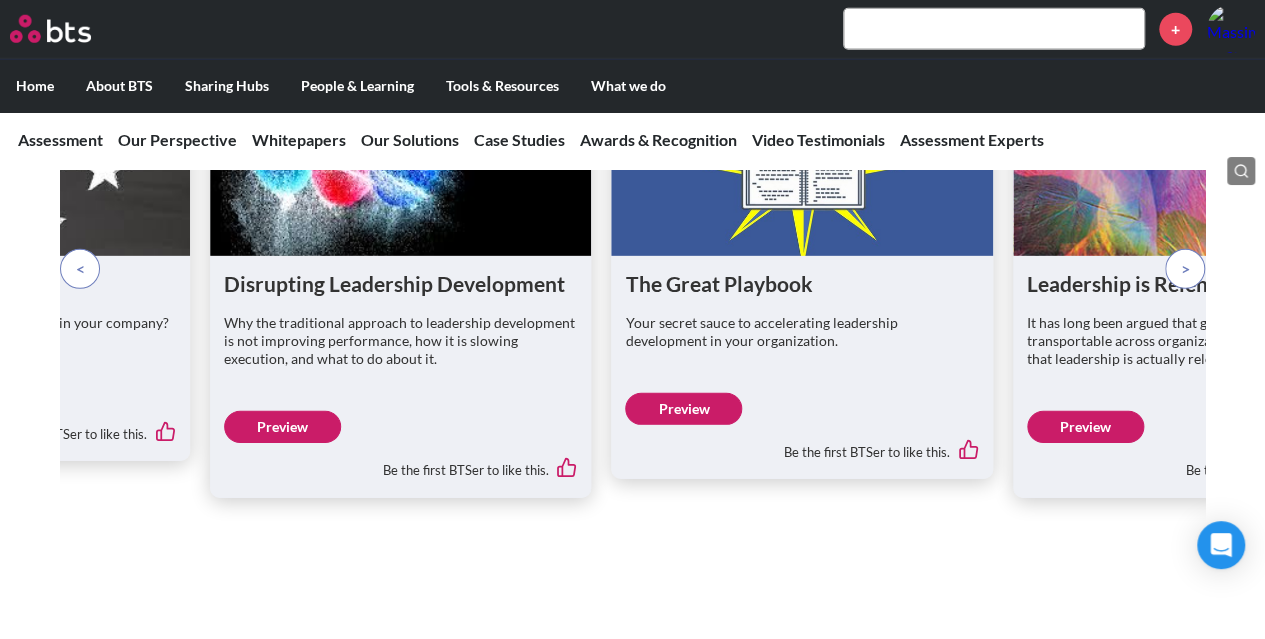 click at bounding box center [80, 269] 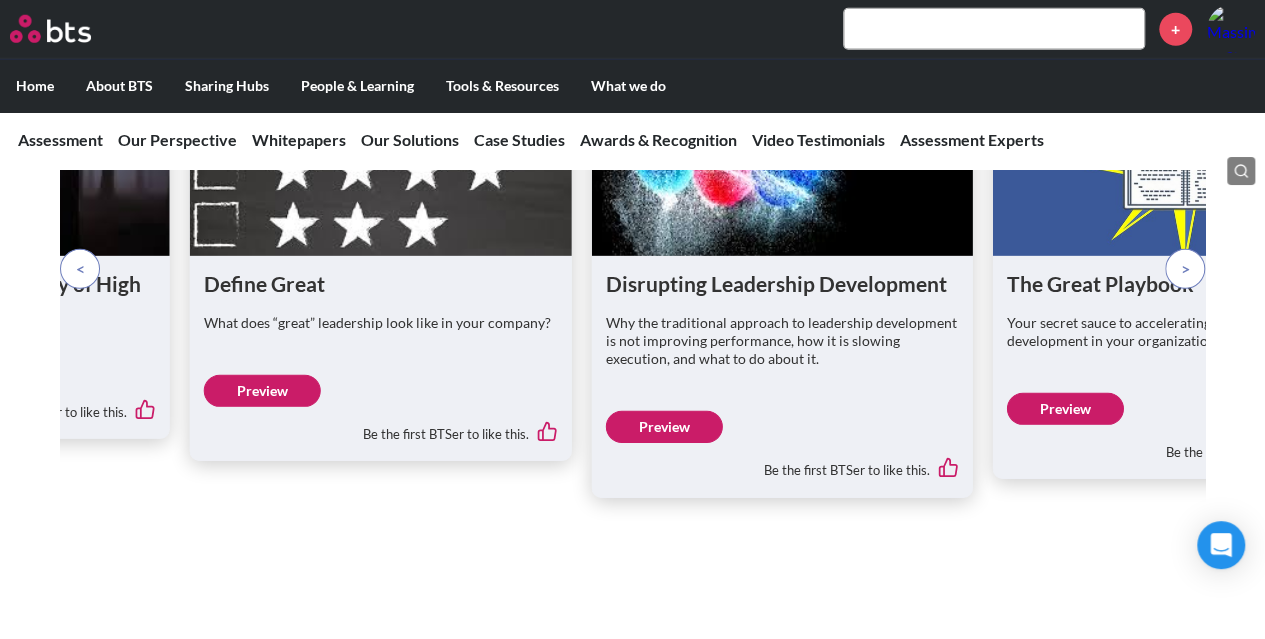 click on "Preview" at bounding box center (262, 391) 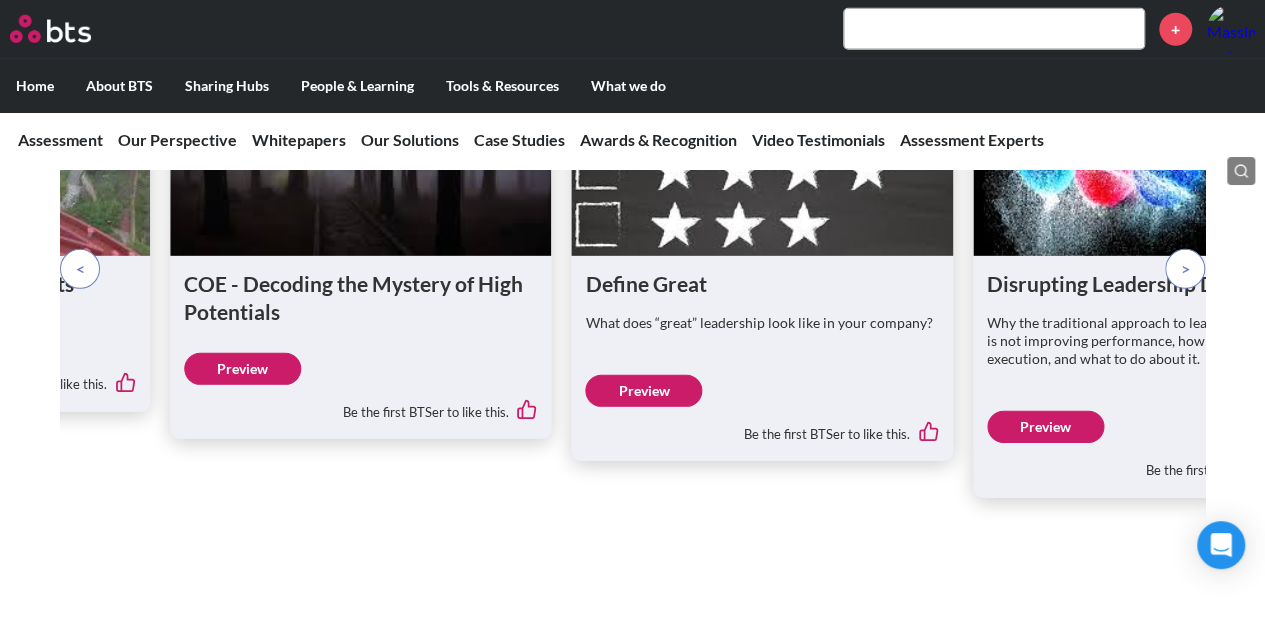 click at bounding box center (1185, 269) 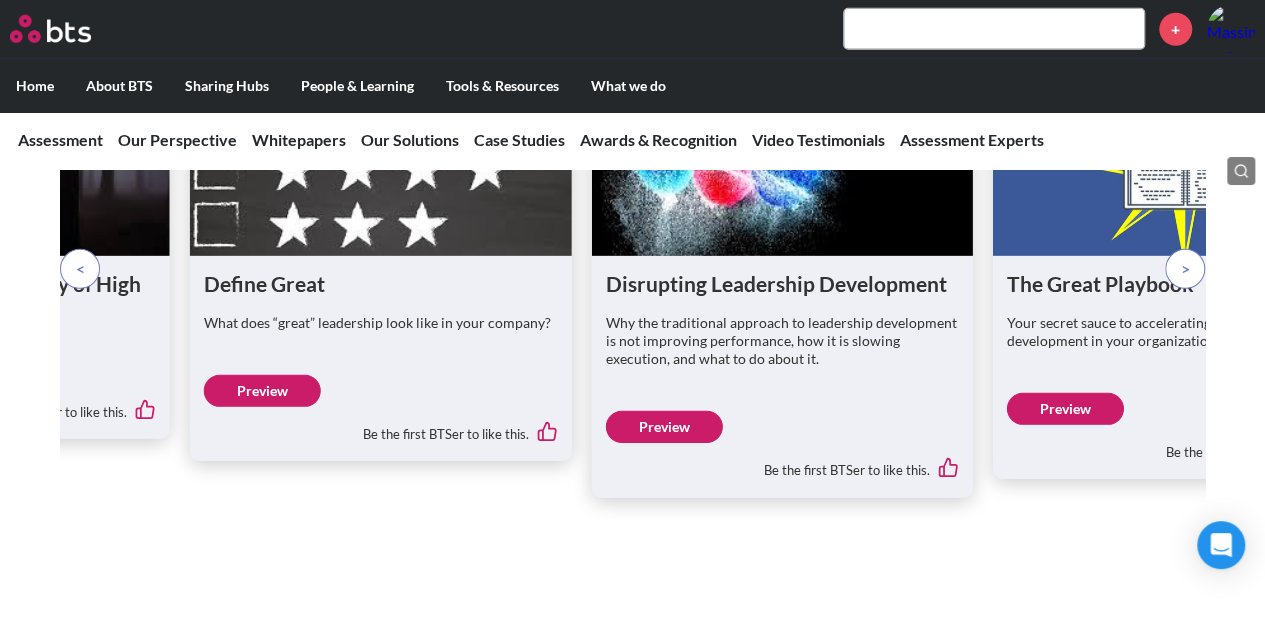 click at bounding box center (1185, 269) 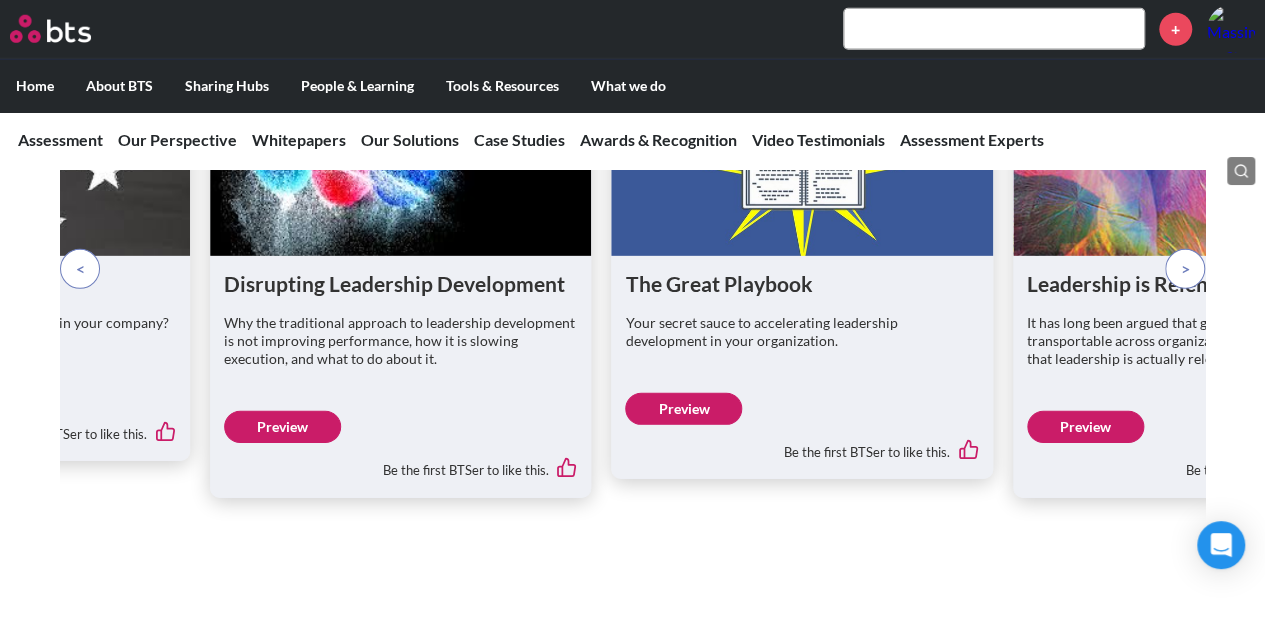 click at bounding box center (1185, 269) 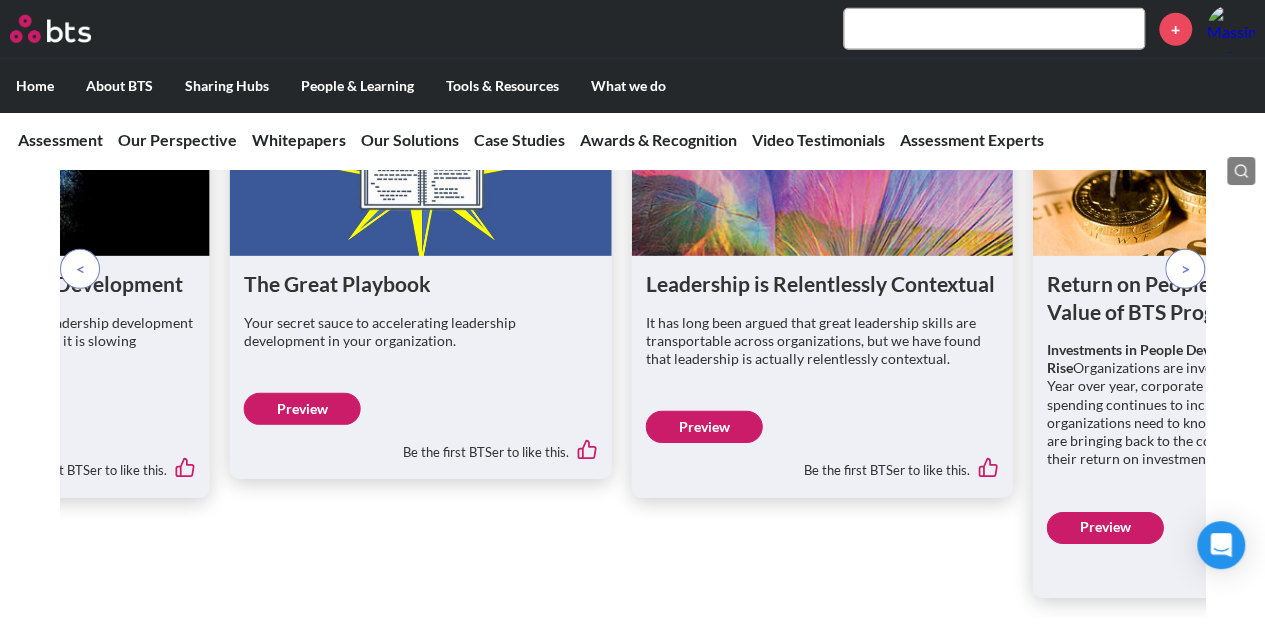 click at bounding box center (1185, 269) 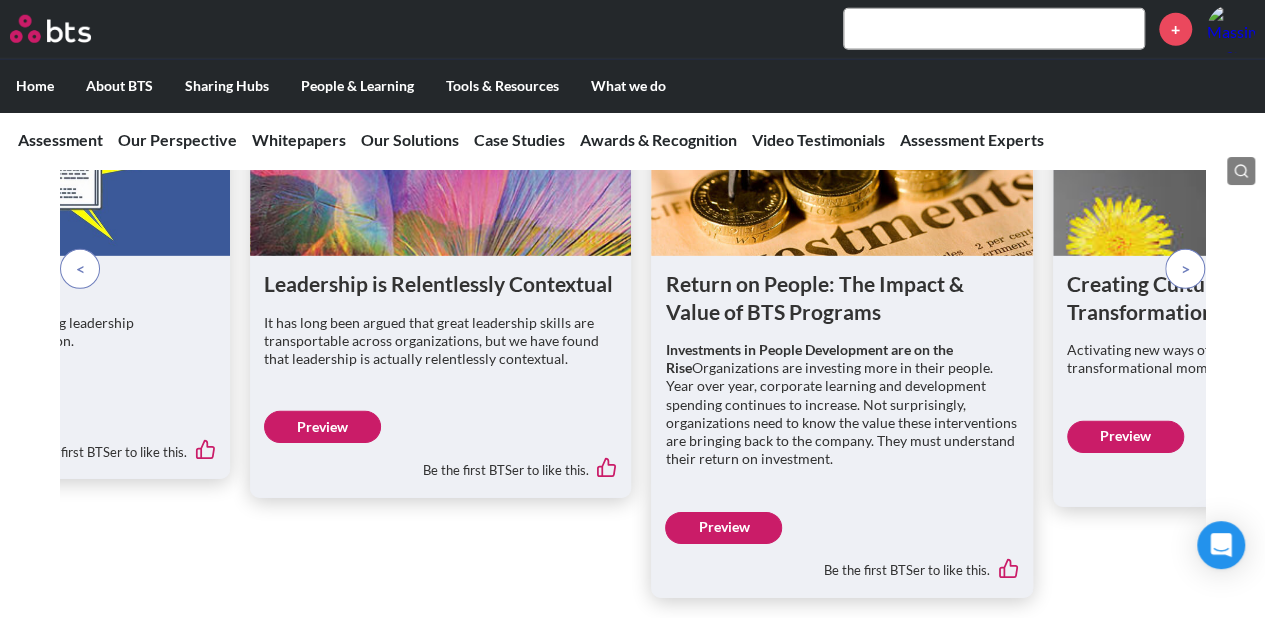 click at bounding box center [1185, 269] 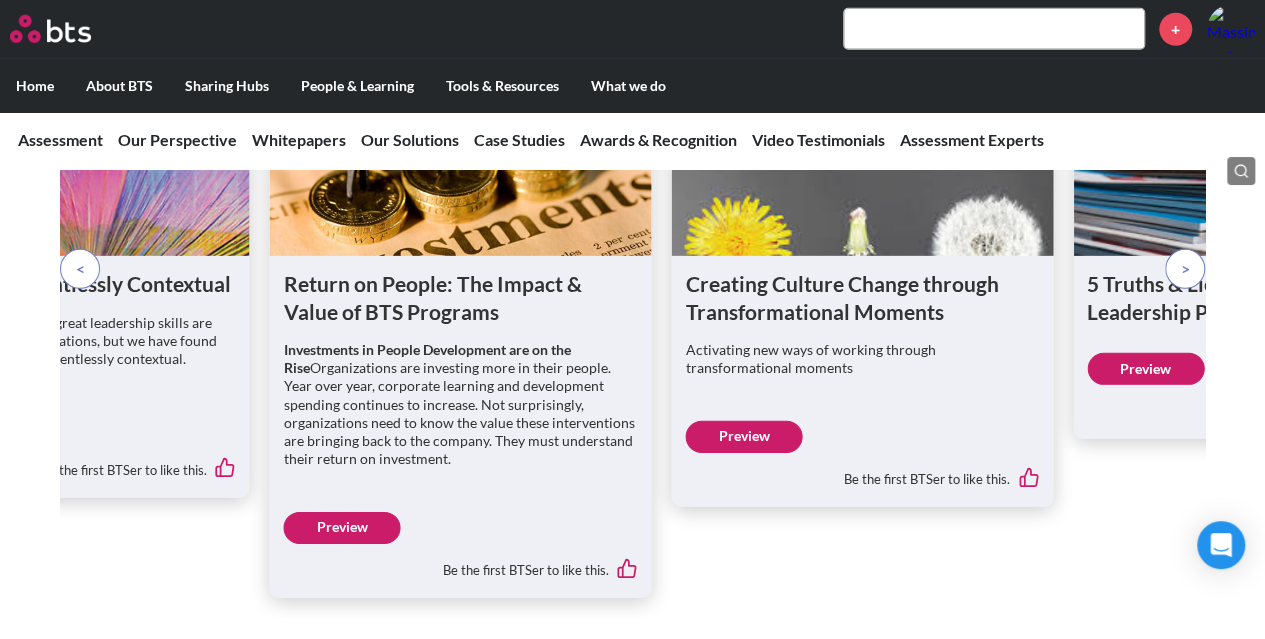 click at bounding box center [1185, 269] 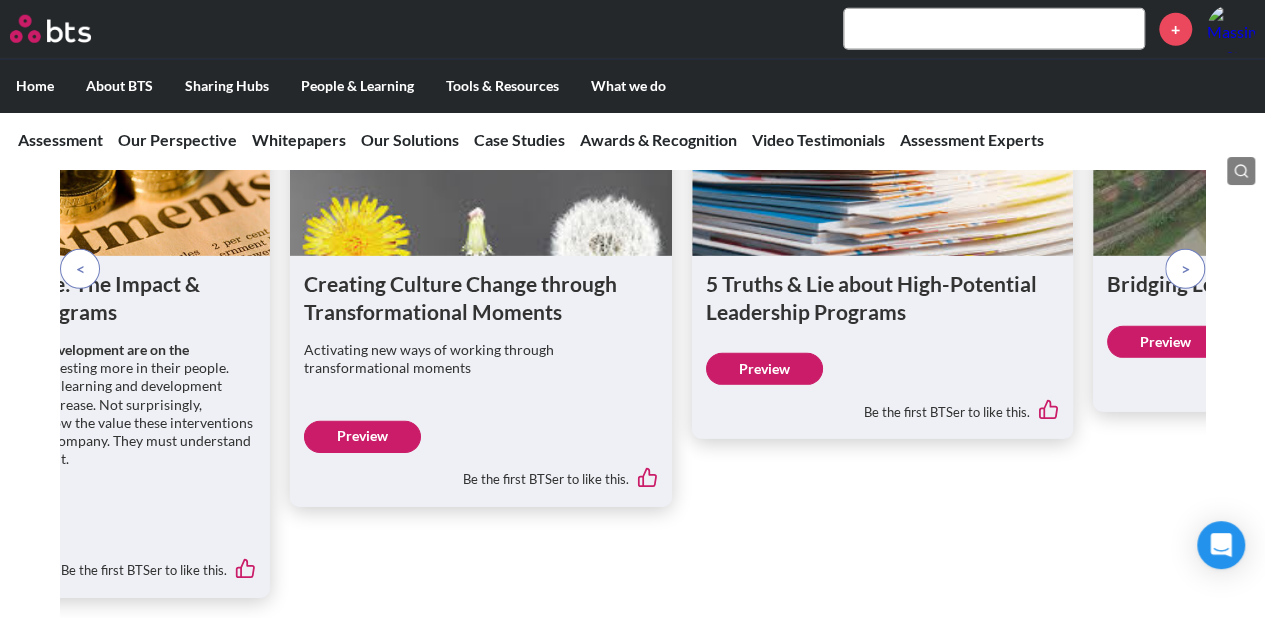 click at bounding box center (1185, 269) 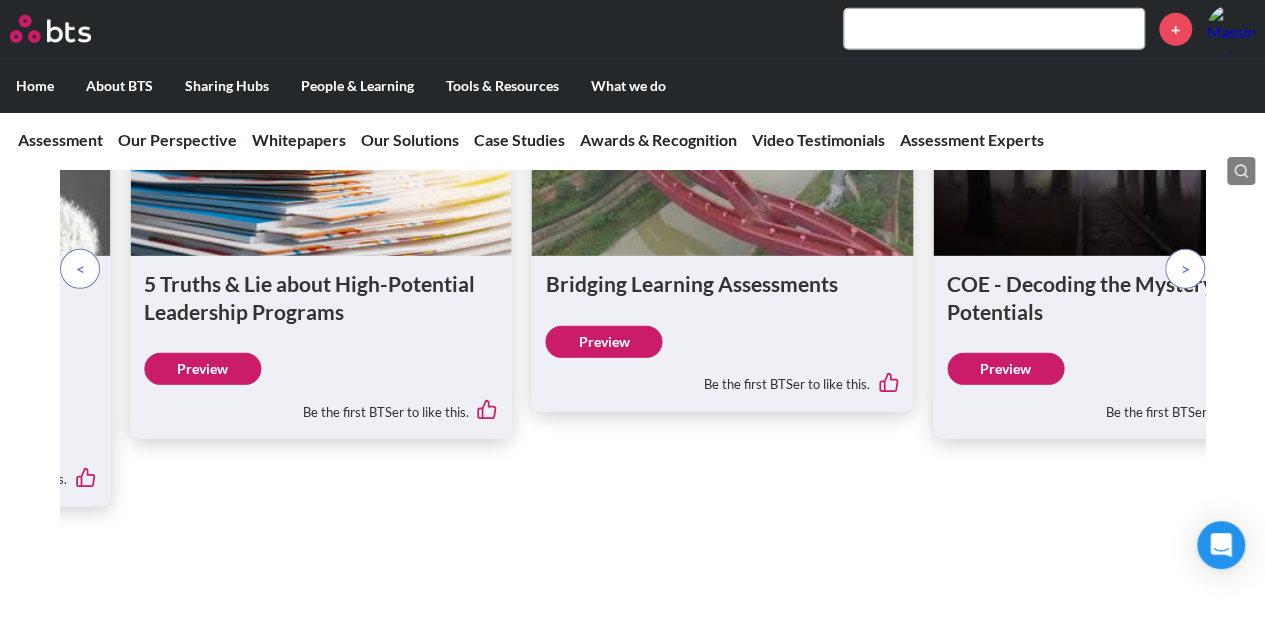 click at bounding box center (1185, 269) 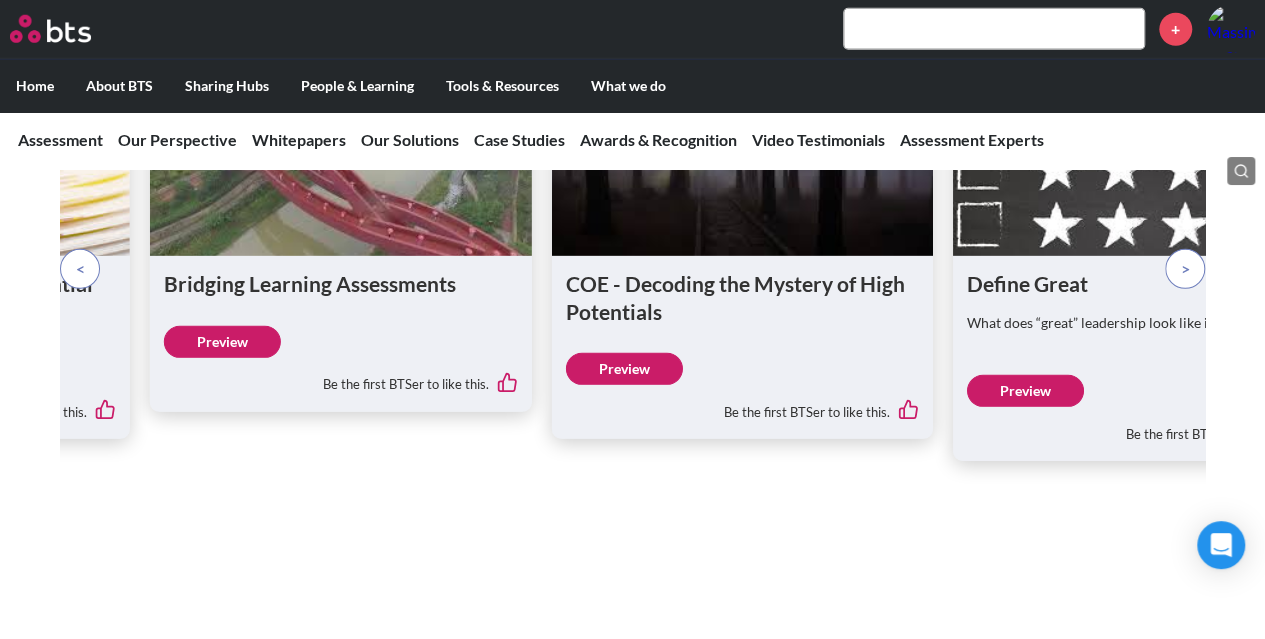 click at bounding box center (1185, 269) 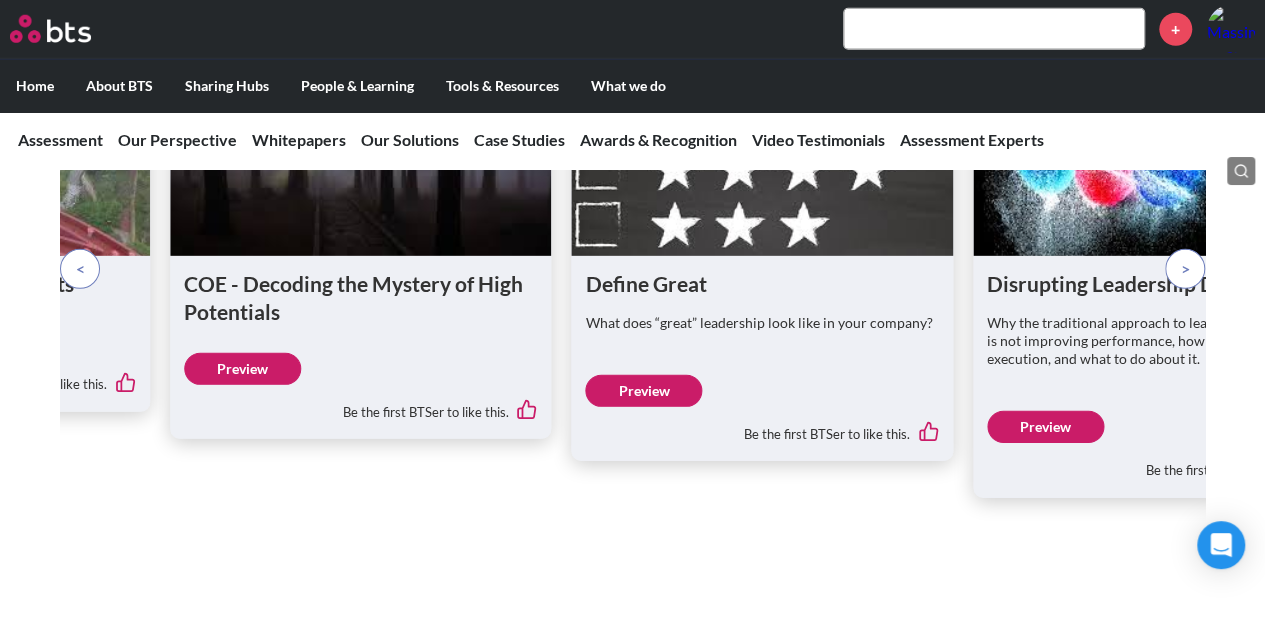 click at bounding box center (1185, 269) 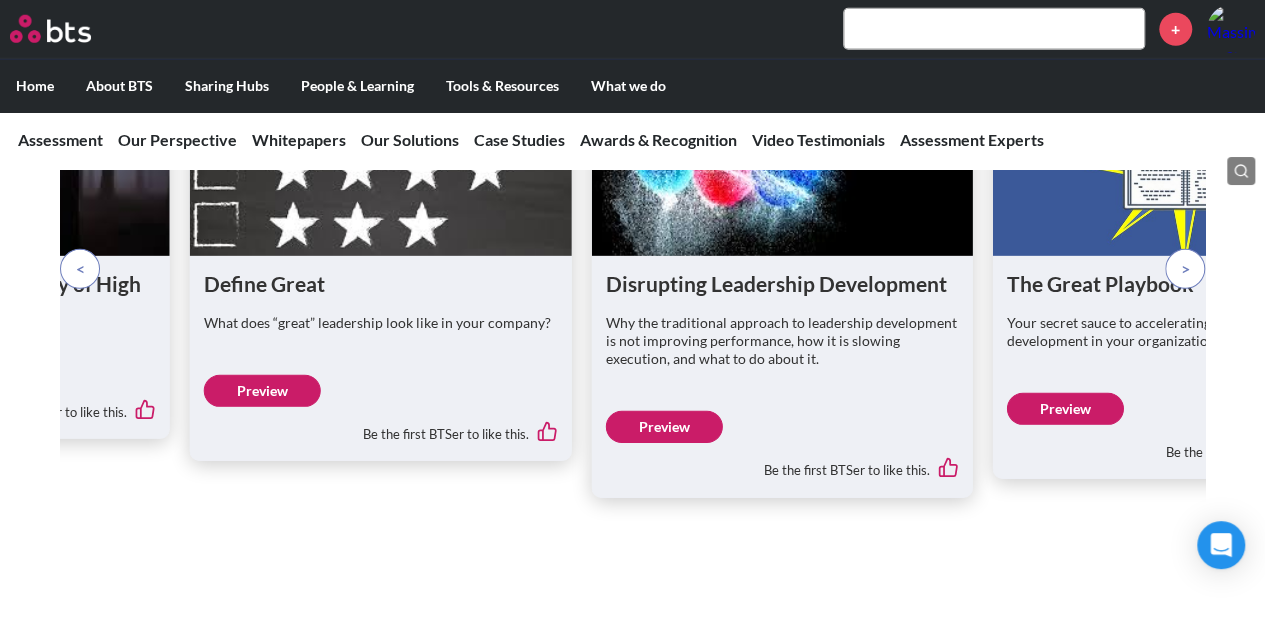 click at bounding box center [1185, 269] 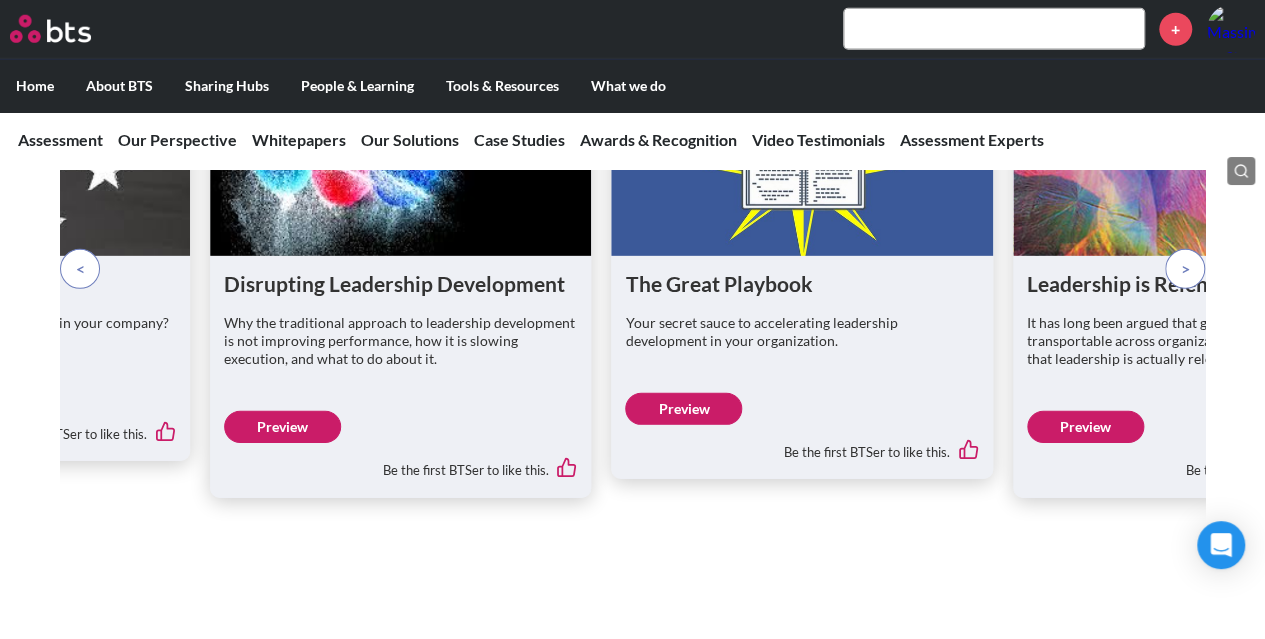 click at bounding box center (1185, 269) 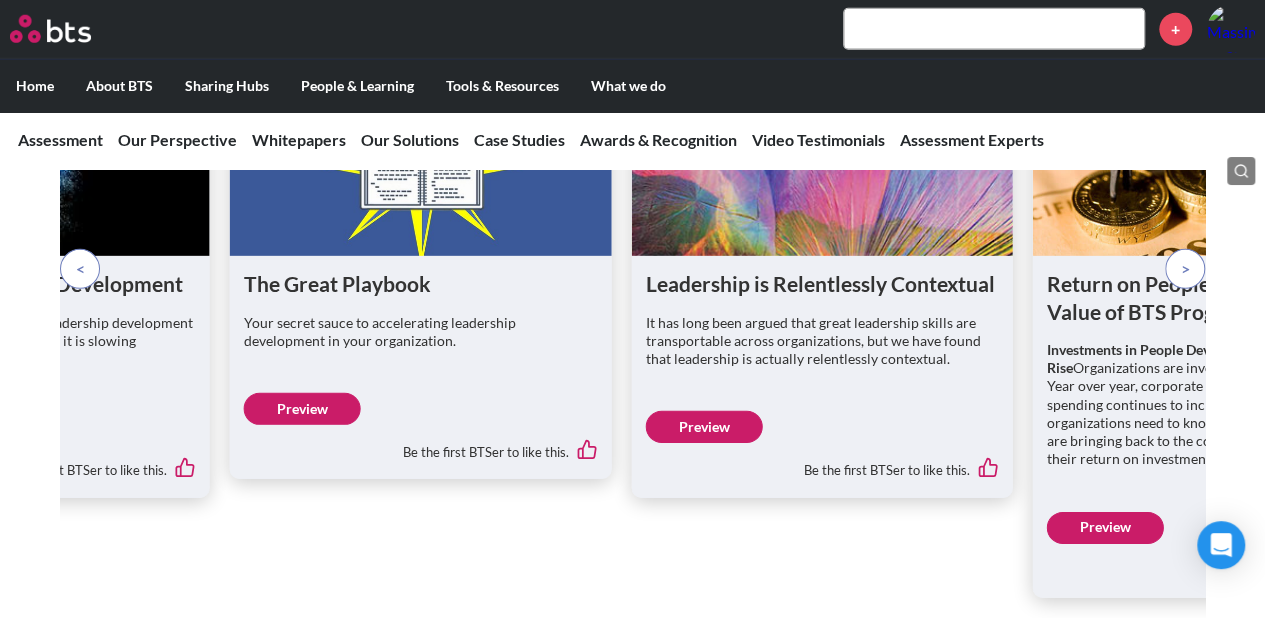 click at bounding box center [1185, 269] 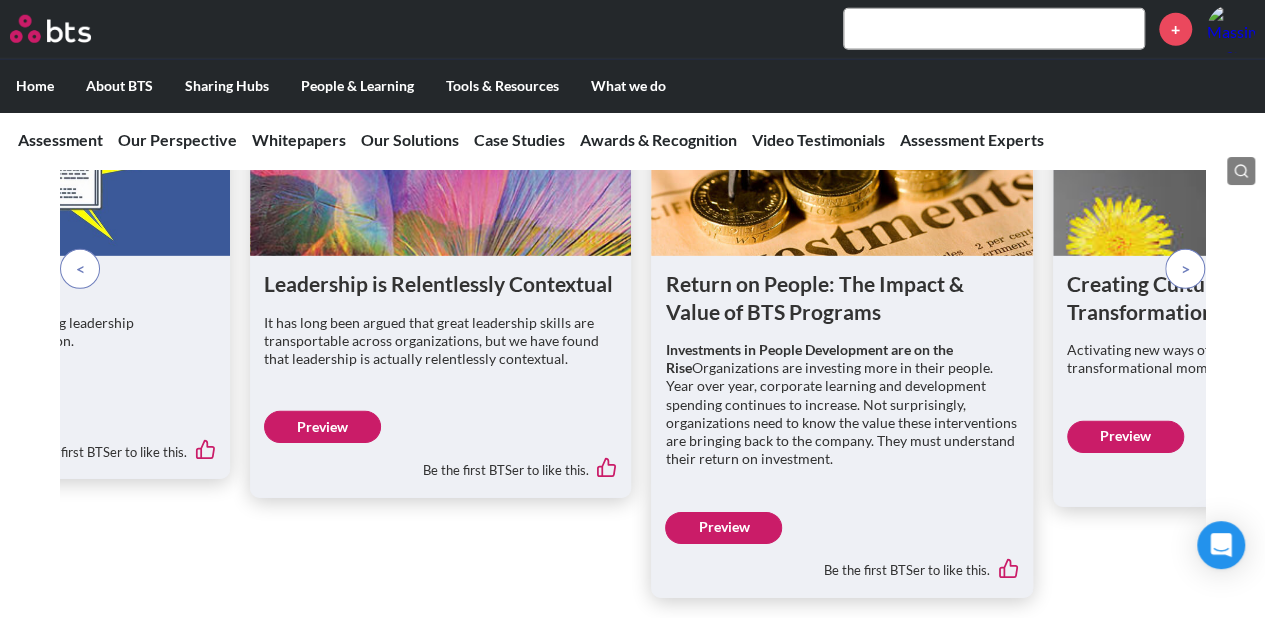 click at bounding box center [1185, 269] 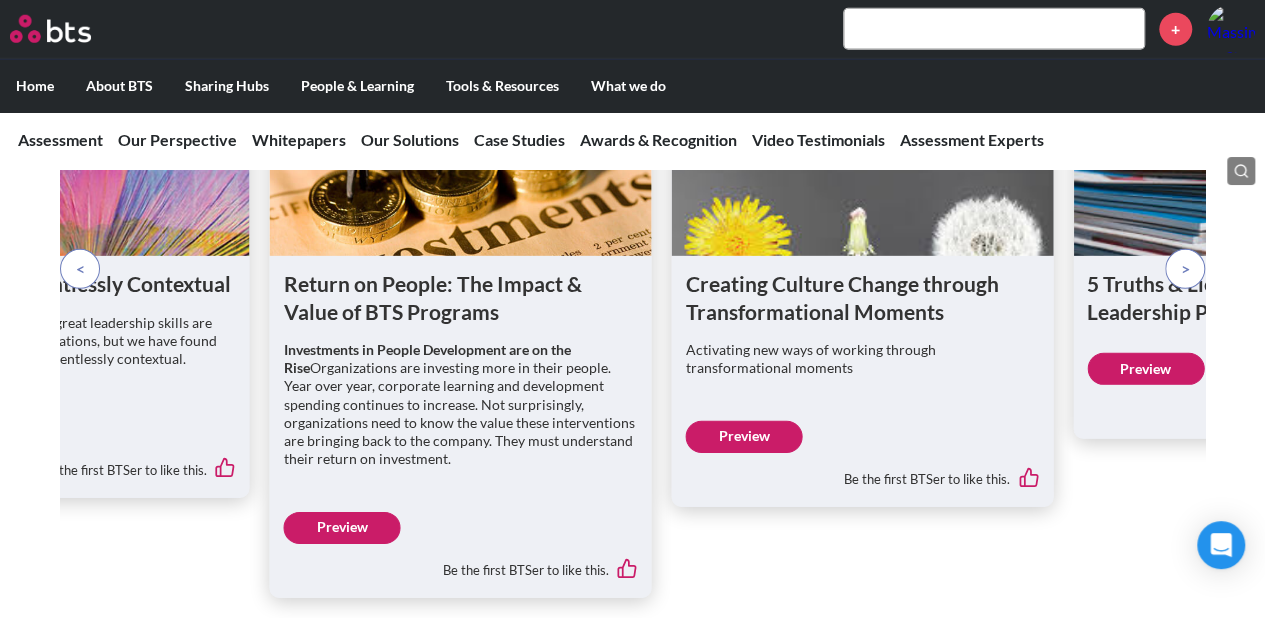 click at bounding box center [1185, 269] 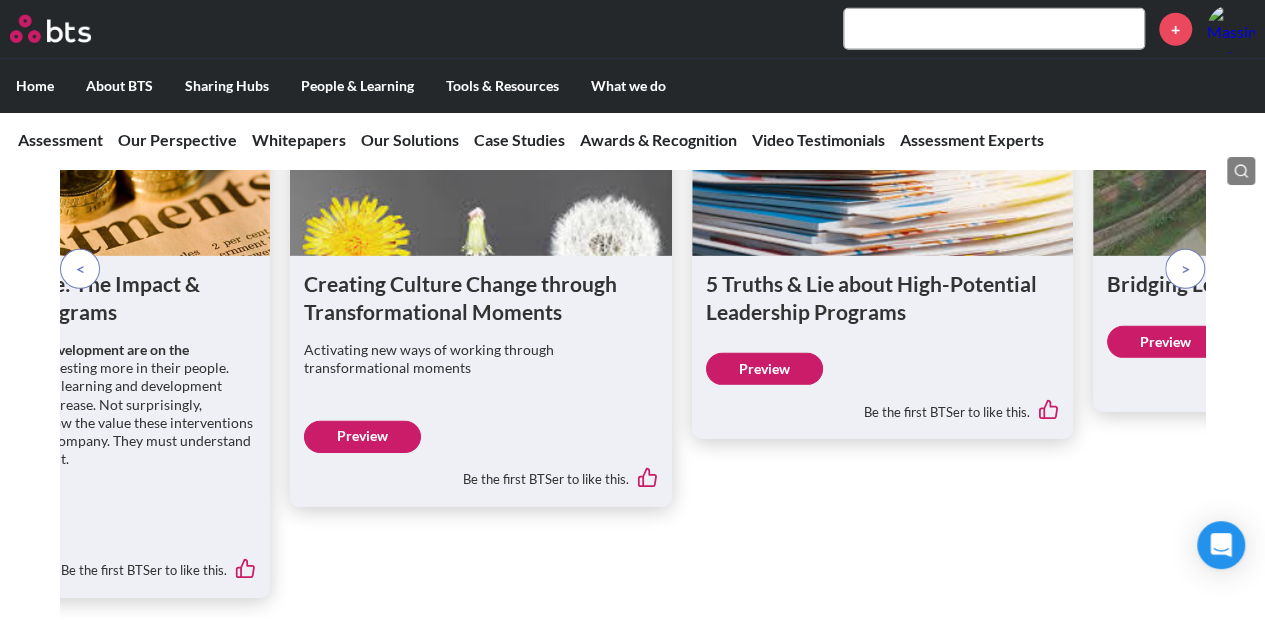 click at bounding box center [1185, 269] 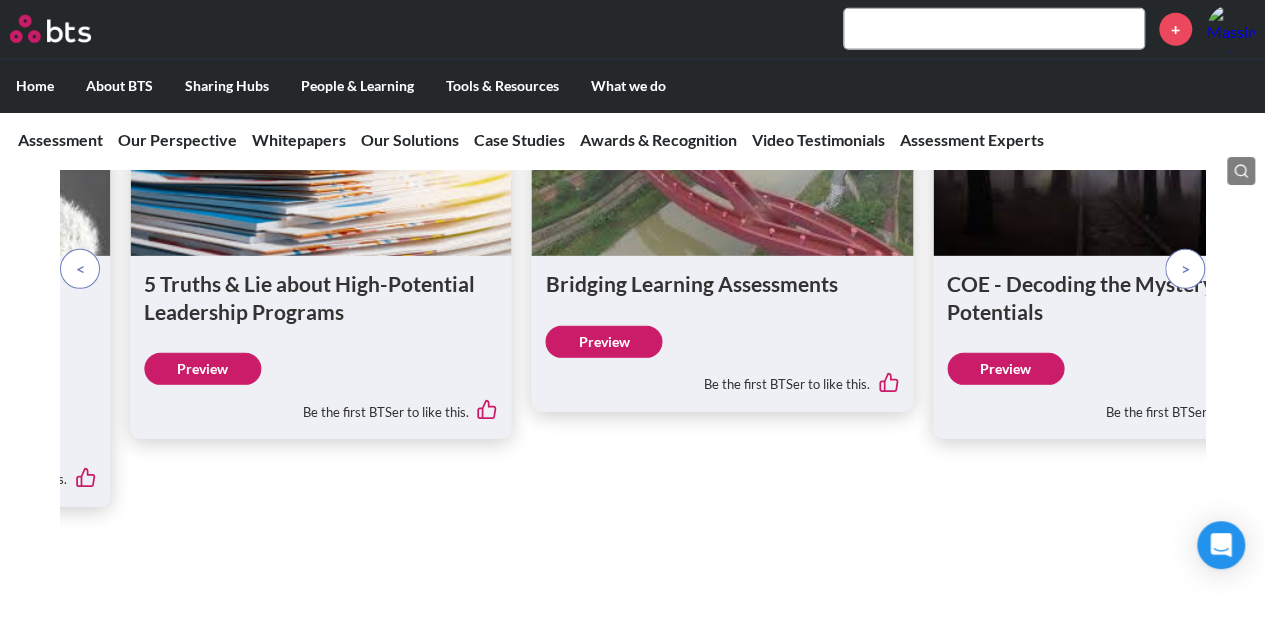 click at bounding box center (1185, 269) 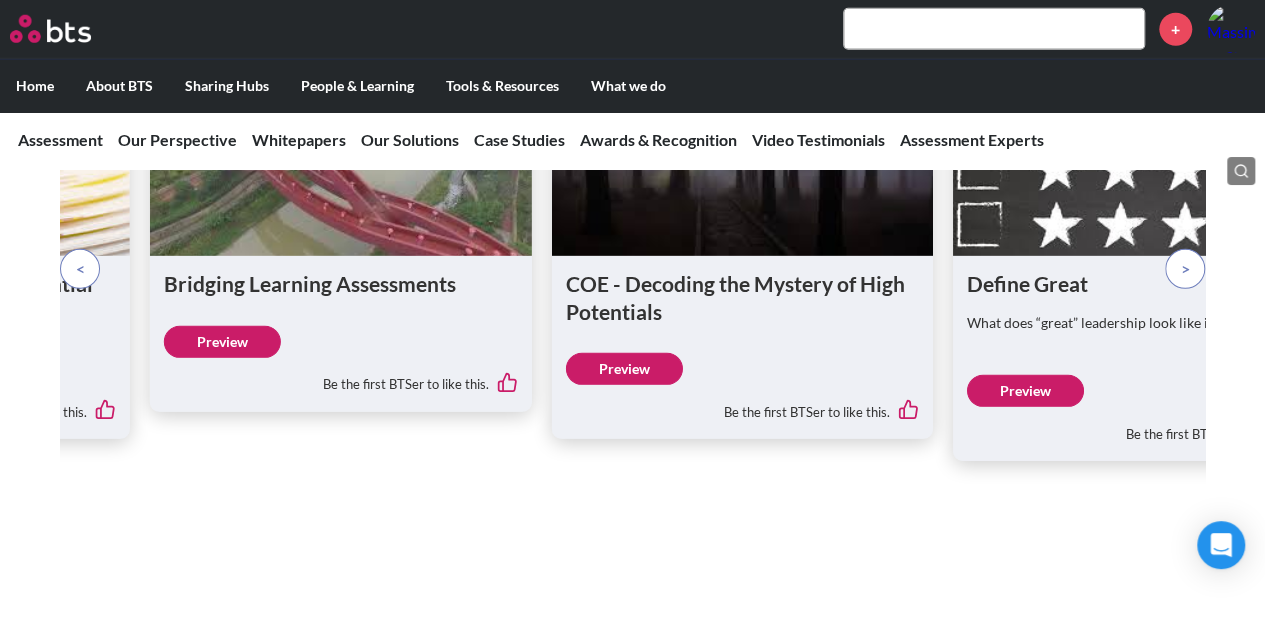 click at bounding box center [1185, 269] 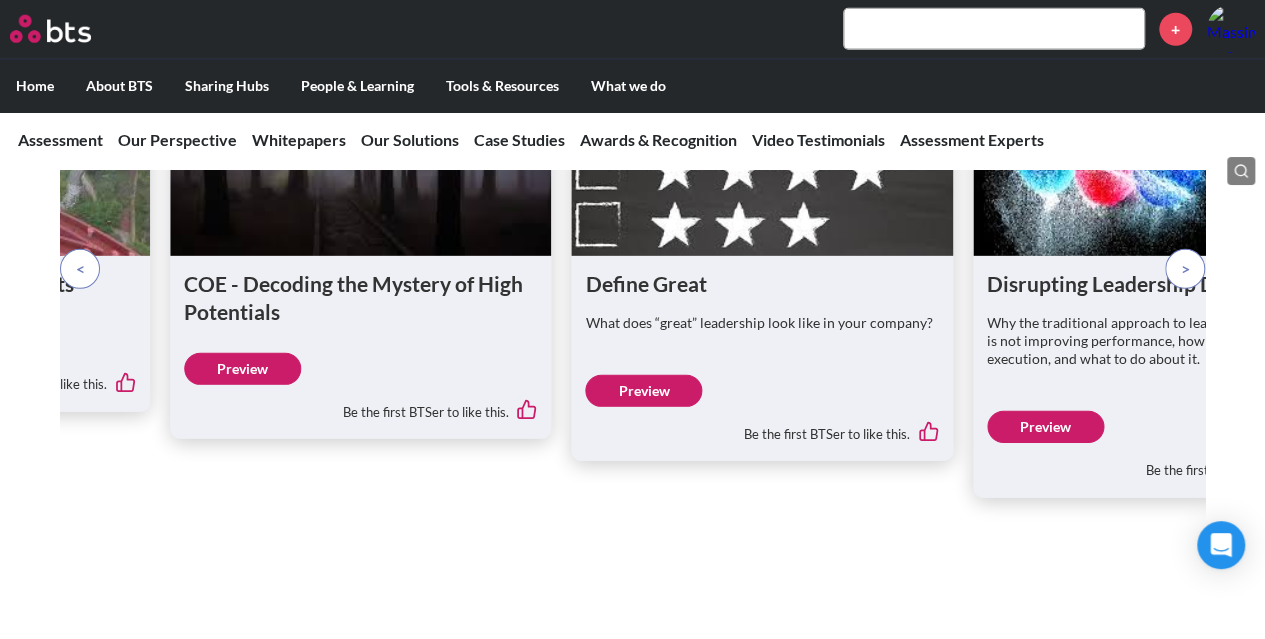 click on "Preview" at bounding box center [242, 369] 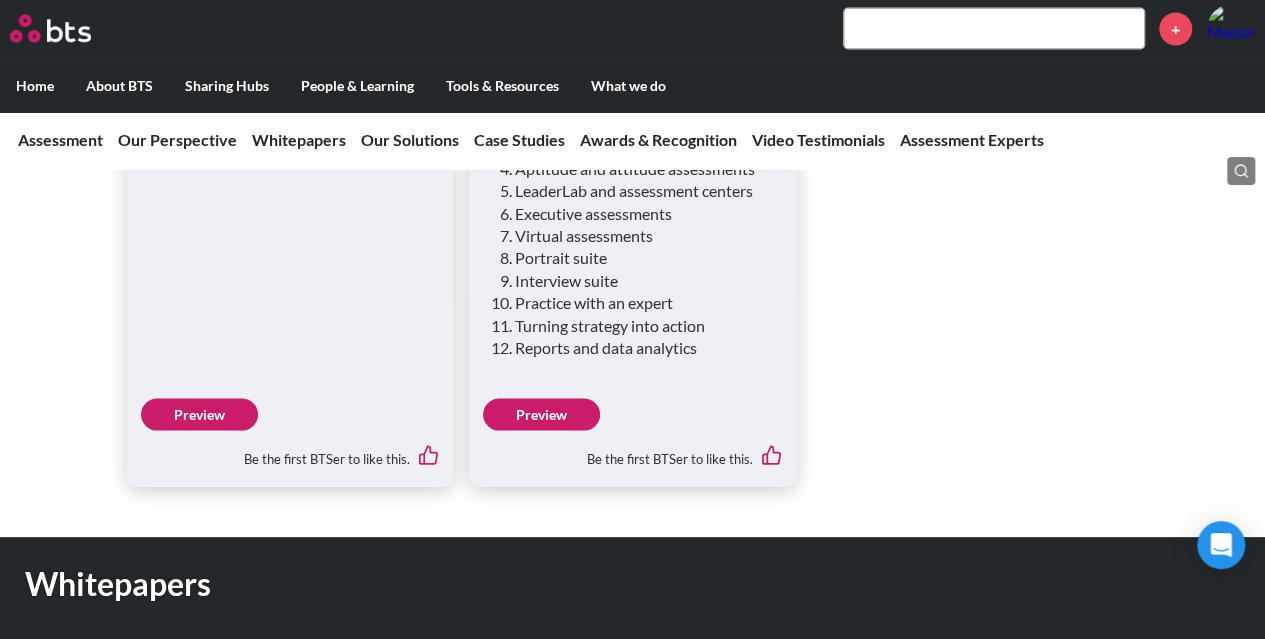 scroll, scrollTop: 1964, scrollLeft: 0, axis: vertical 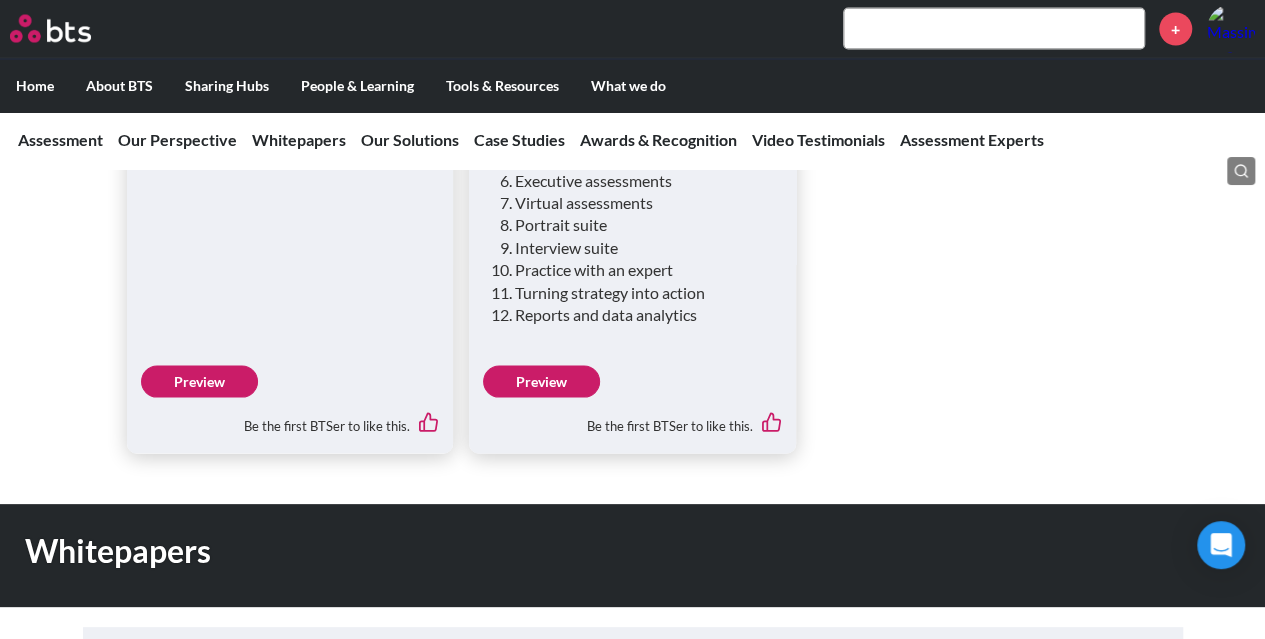 click on "Preview" at bounding box center (199, 382) 